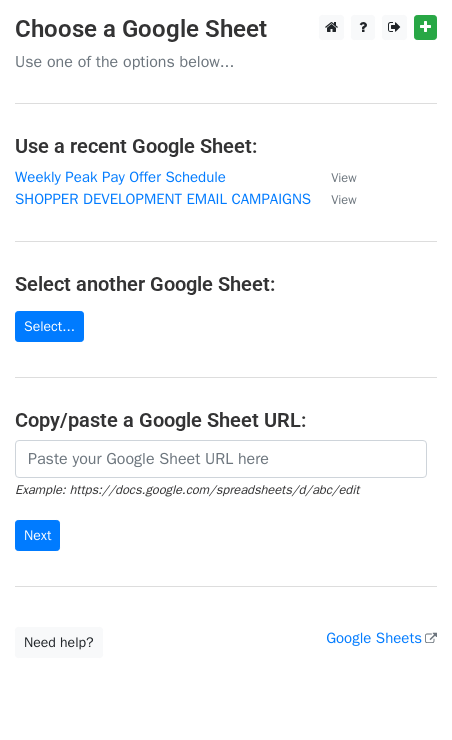 scroll, scrollTop: 0, scrollLeft: 0, axis: both 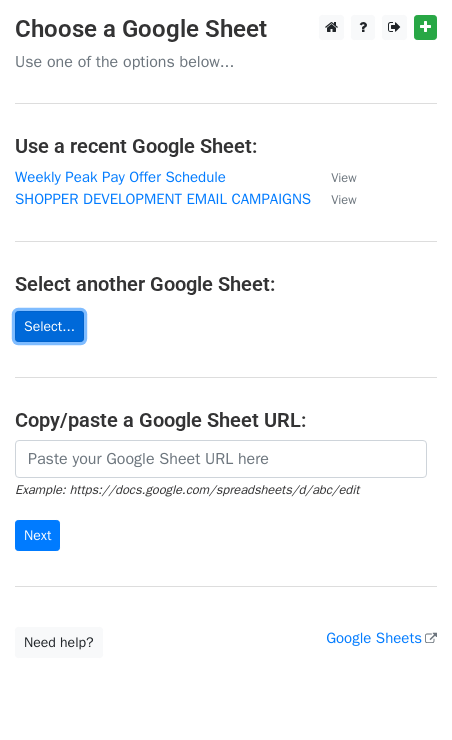 click on "Select..." at bounding box center [49, 326] 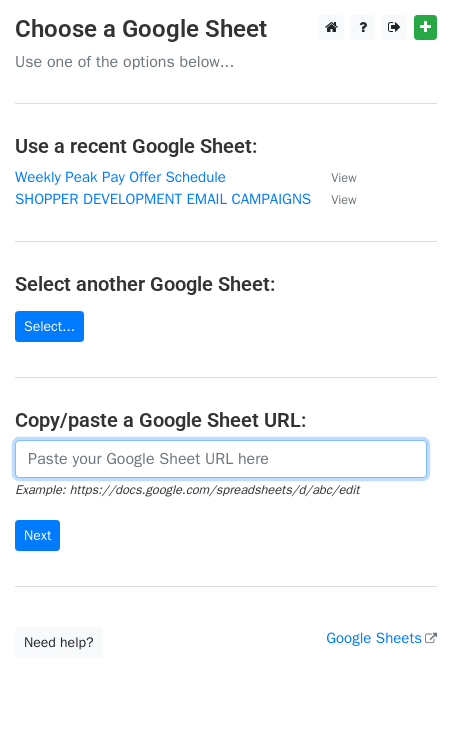 click at bounding box center (221, 459) 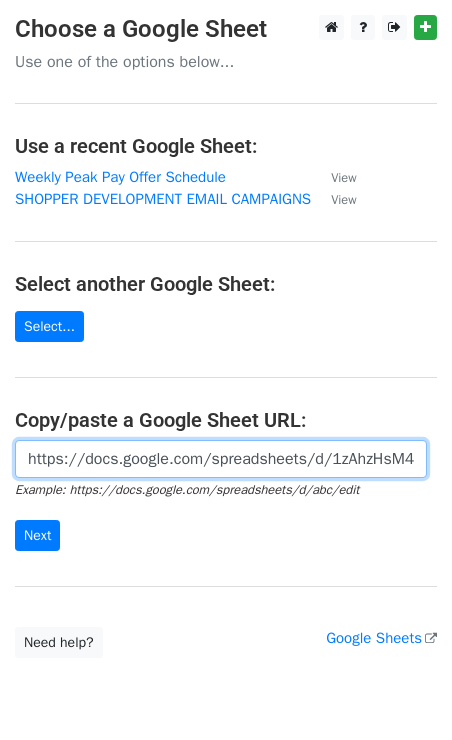 scroll, scrollTop: 0, scrollLeft: 601, axis: horizontal 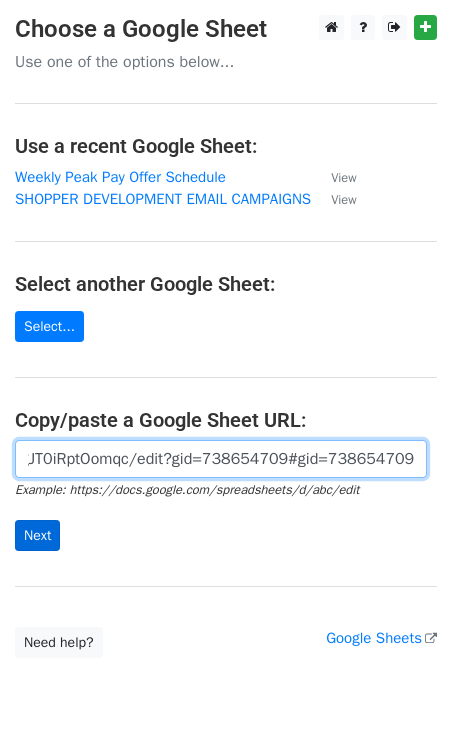 type on "https://docs.google.com/spreadsheets/d/1zAhzHsM47XH7rEMpX1KN0JdEjOifuNgJT0iRptOomqc/edit?gid=738654709#gid=738654709" 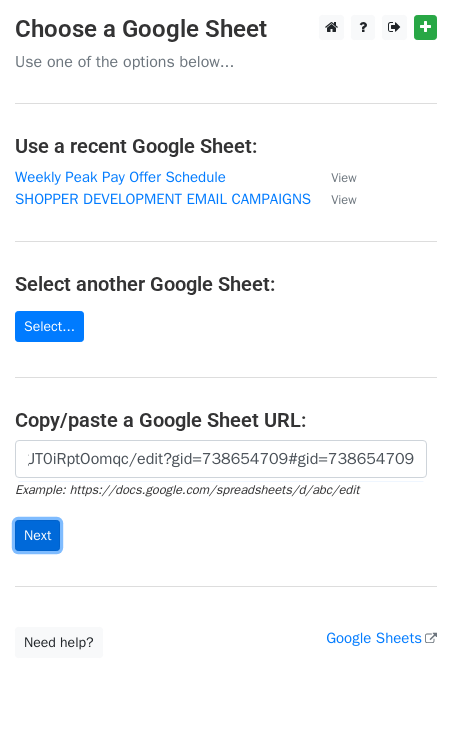 click on "Next" at bounding box center [37, 535] 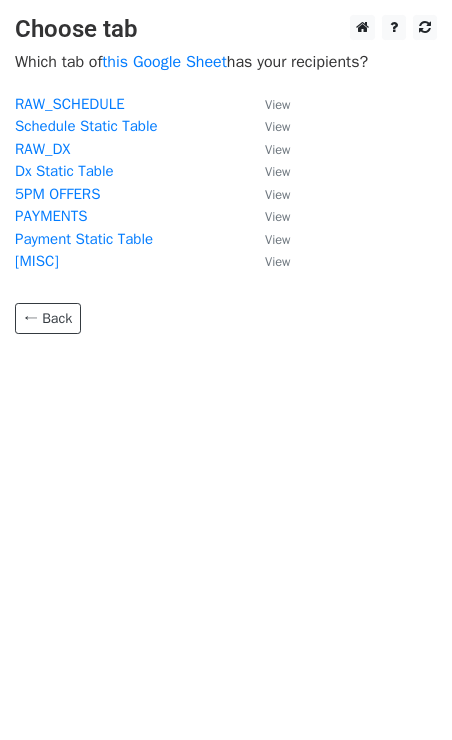 scroll, scrollTop: 0, scrollLeft: 0, axis: both 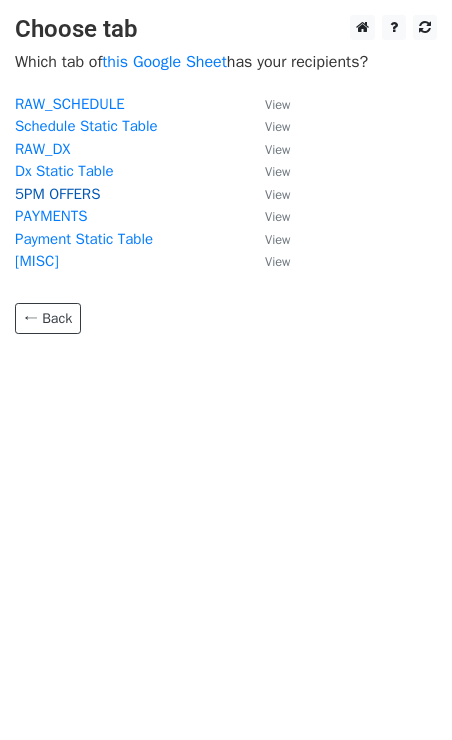 click on "5PM OFFERS" at bounding box center [57, 194] 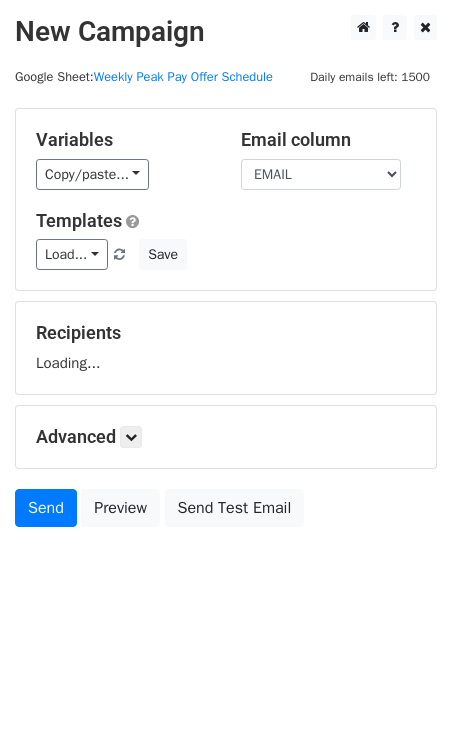 scroll, scrollTop: 0, scrollLeft: 0, axis: both 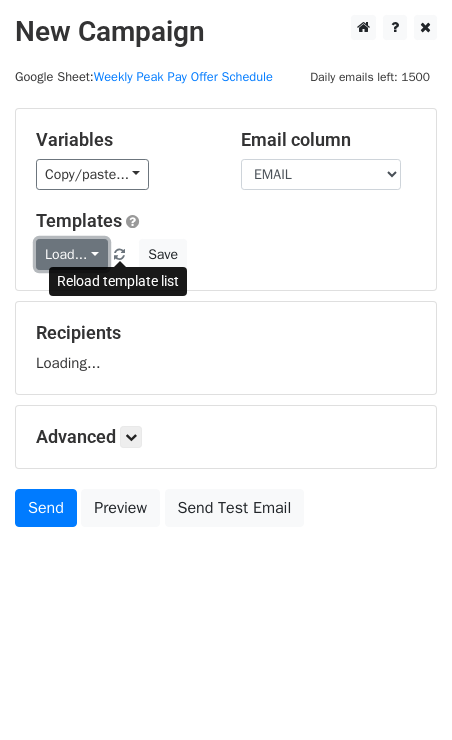 click on "Load..." at bounding box center [72, 254] 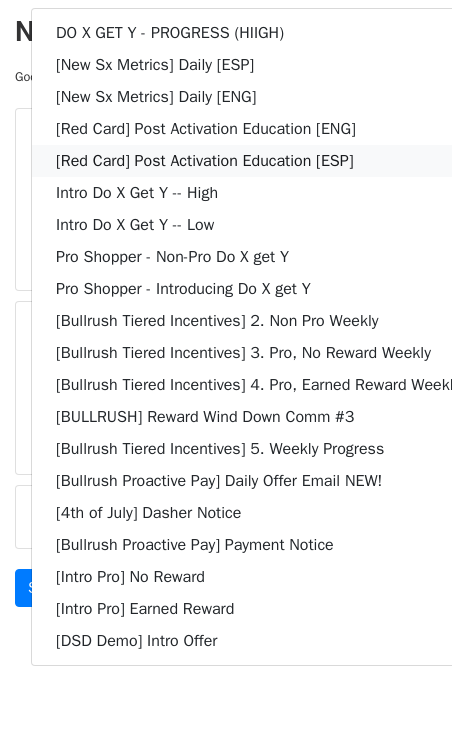 scroll, scrollTop: 37, scrollLeft: 0, axis: vertical 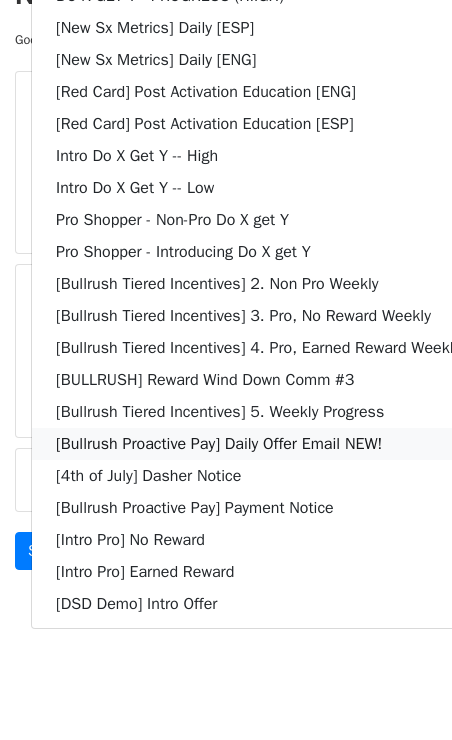 click on "[Bullrush Proactive Pay] Daily Offer Email NEW!" at bounding box center (258, 444) 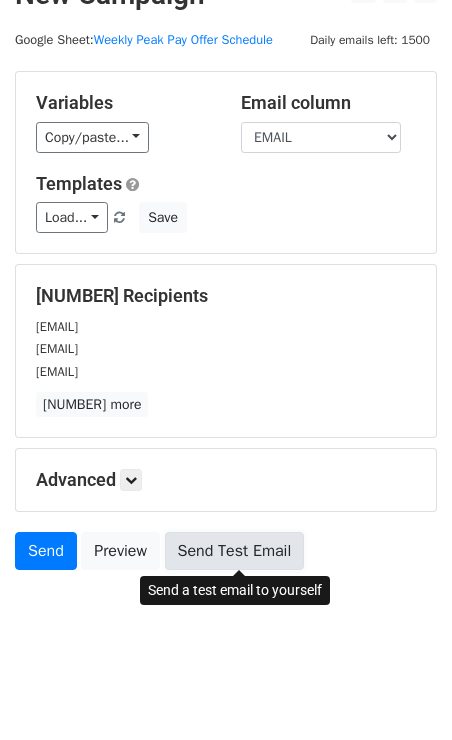 click on "Send Test Email" at bounding box center (235, 551) 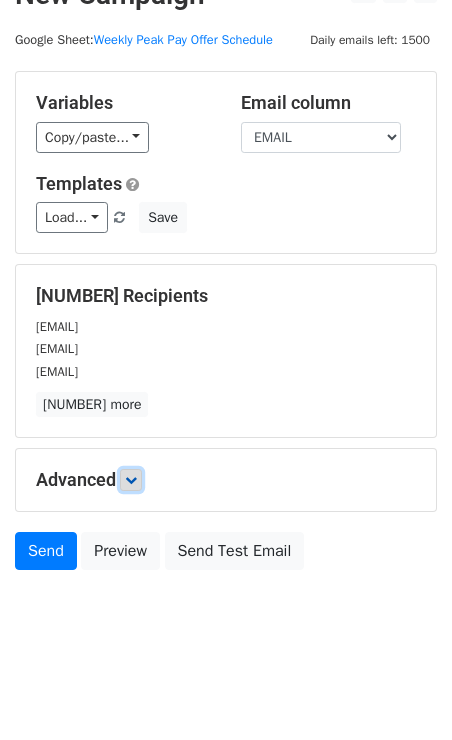 click at bounding box center (131, 480) 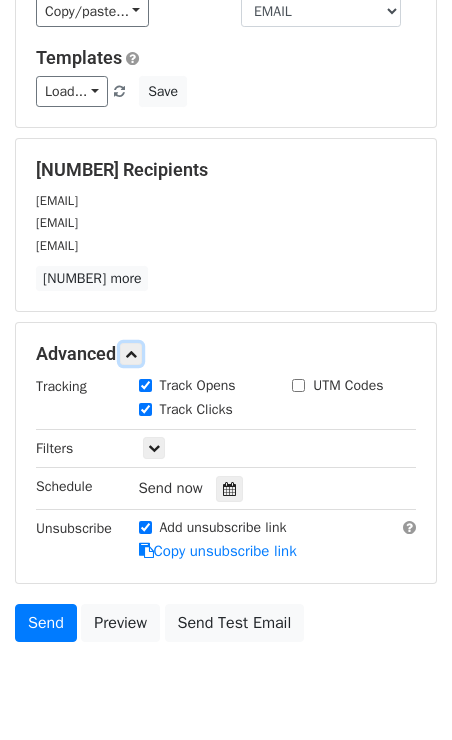 scroll, scrollTop: 232, scrollLeft: 0, axis: vertical 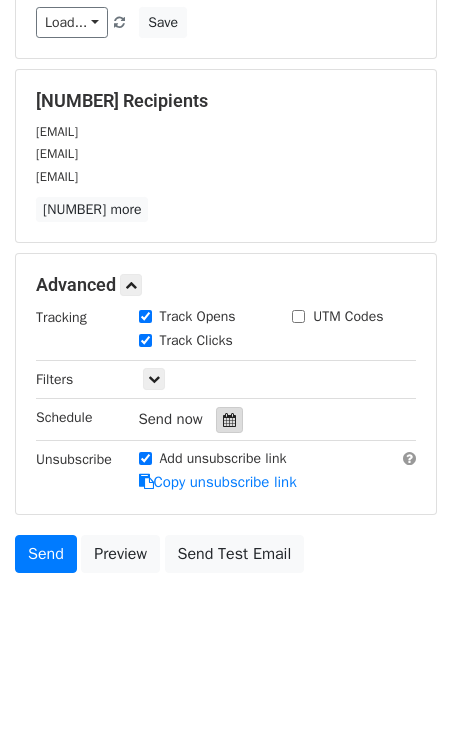 click at bounding box center (229, 420) 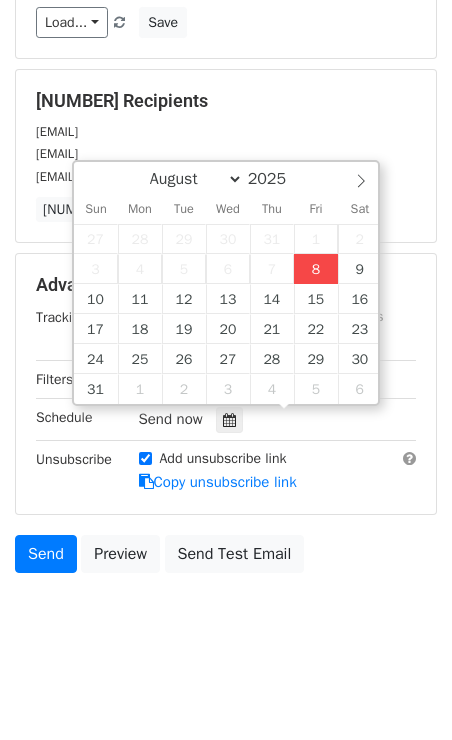 type on "2025-08-08 12:52" 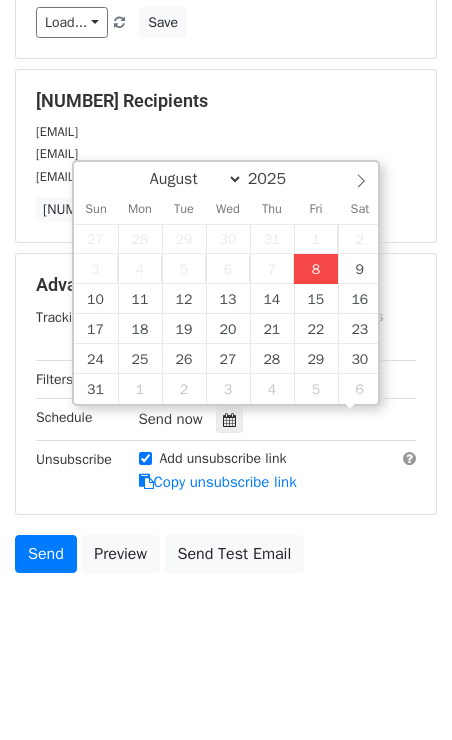 scroll, scrollTop: 1, scrollLeft: 0, axis: vertical 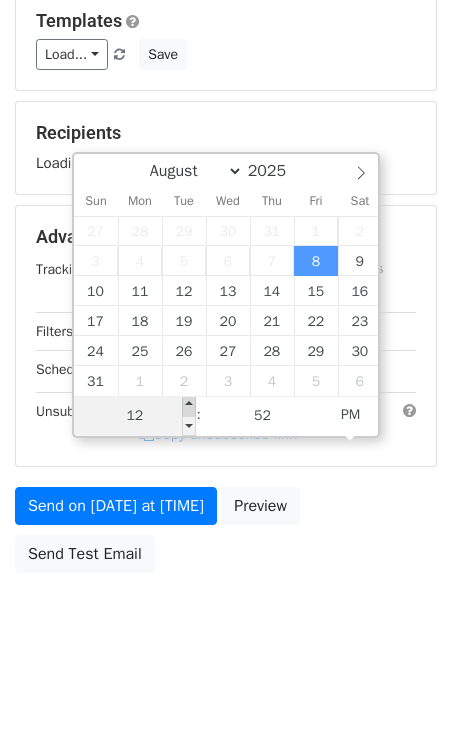 type on "2025-08-08 13:52" 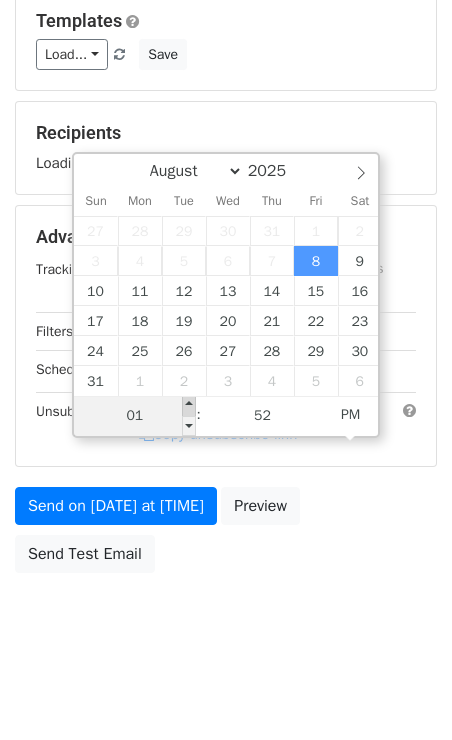 click at bounding box center [189, 406] 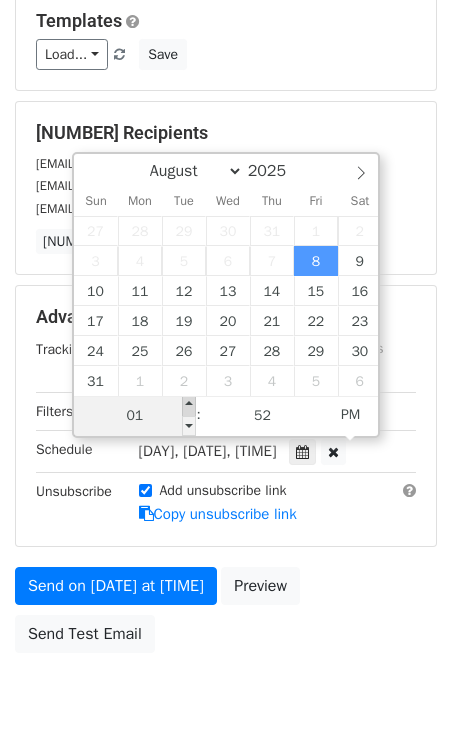 type on "2025-08-08 14:52" 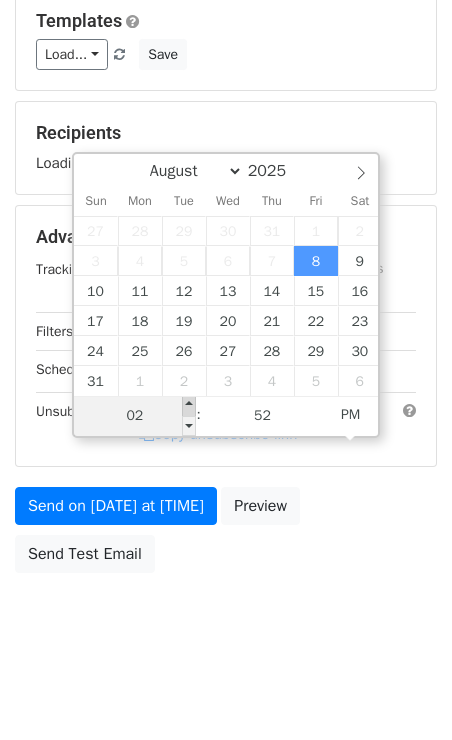 click at bounding box center [189, 406] 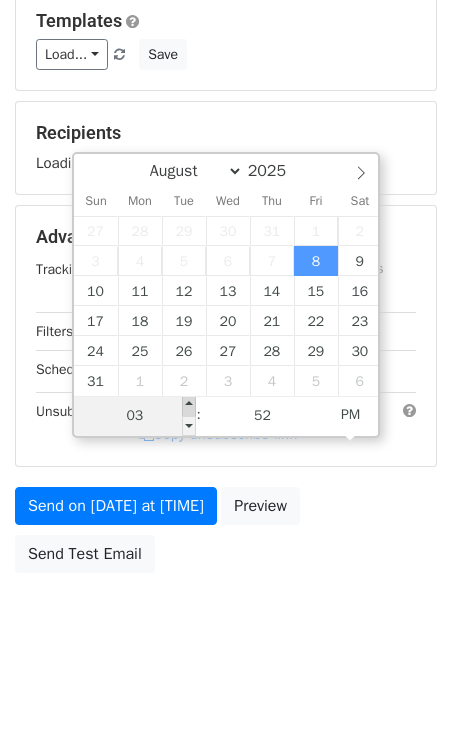 click at bounding box center (189, 406) 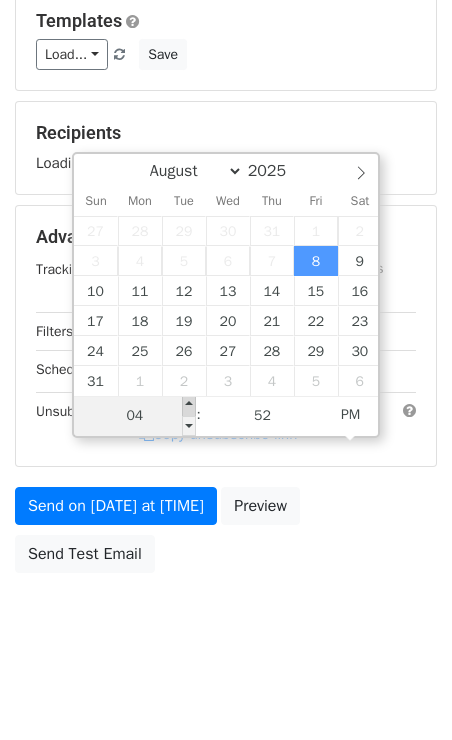 click at bounding box center [189, 406] 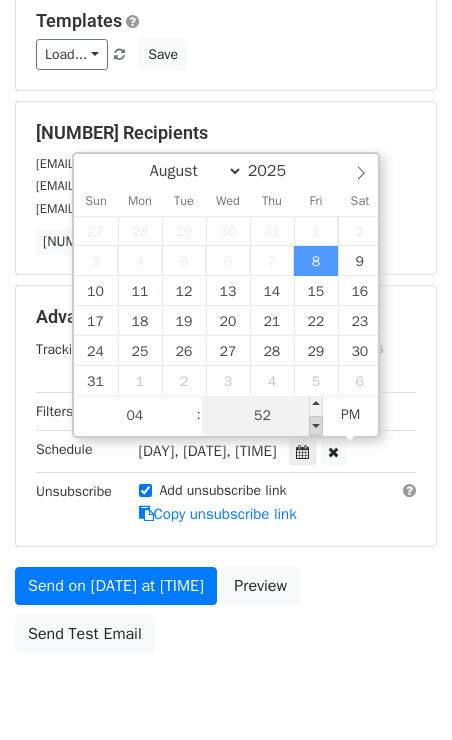 type on "2025-08-08 16:47" 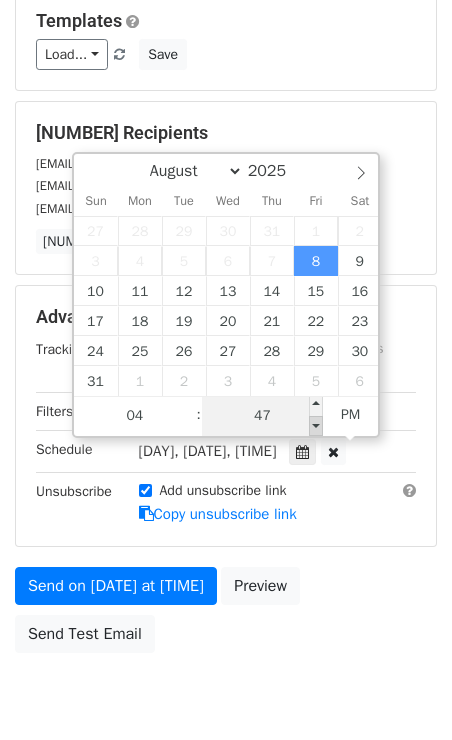 click at bounding box center (316, 426) 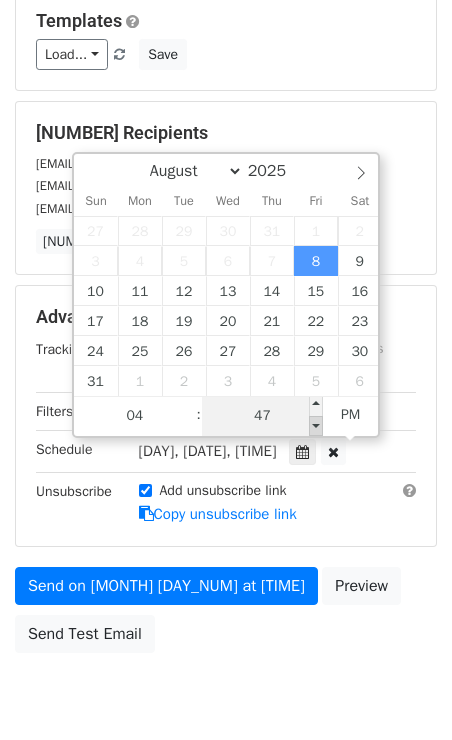 type on "2025-08-08 16:42" 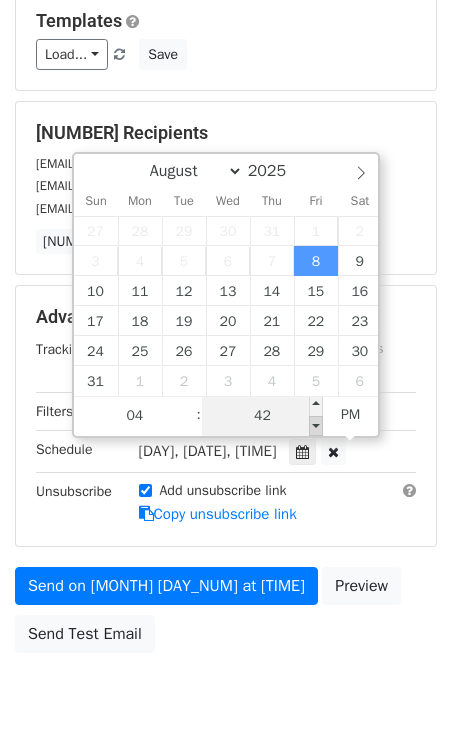 click at bounding box center [316, 426] 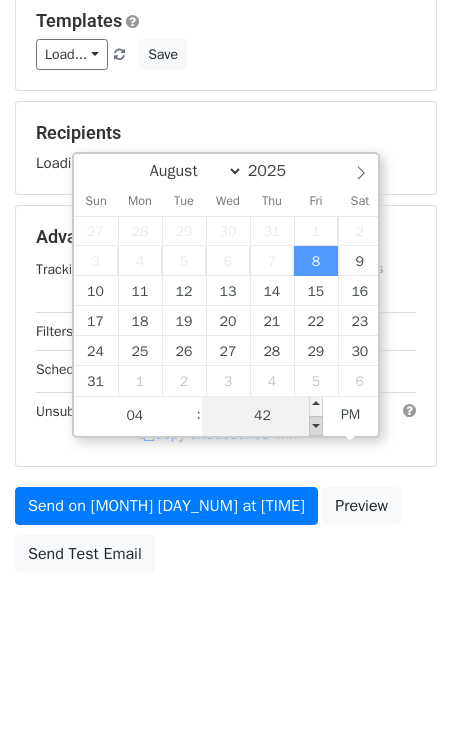 type on "2025-08-08 16:37" 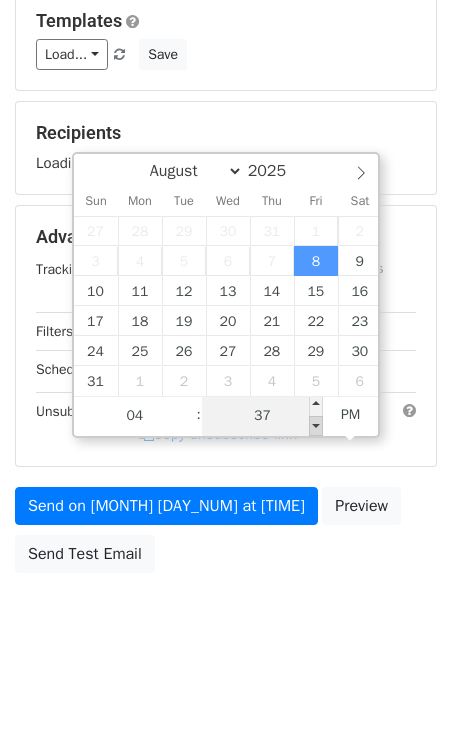 click at bounding box center (316, 426) 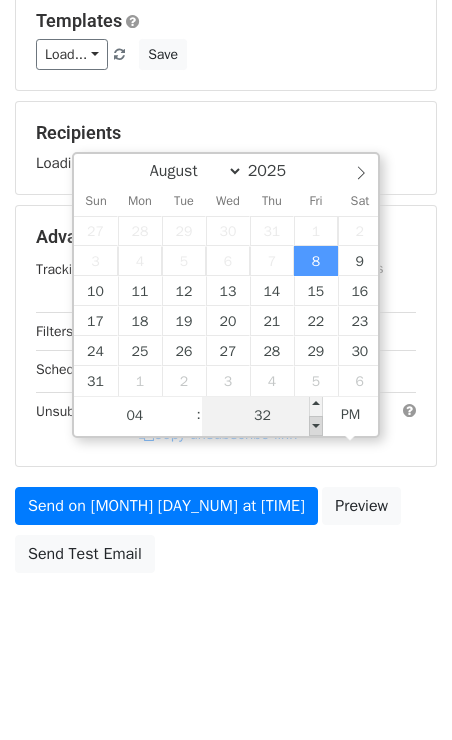 click at bounding box center (316, 426) 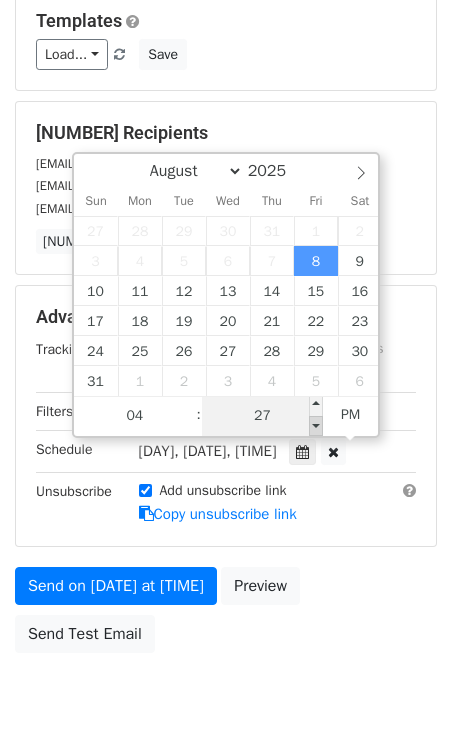 click at bounding box center [316, 426] 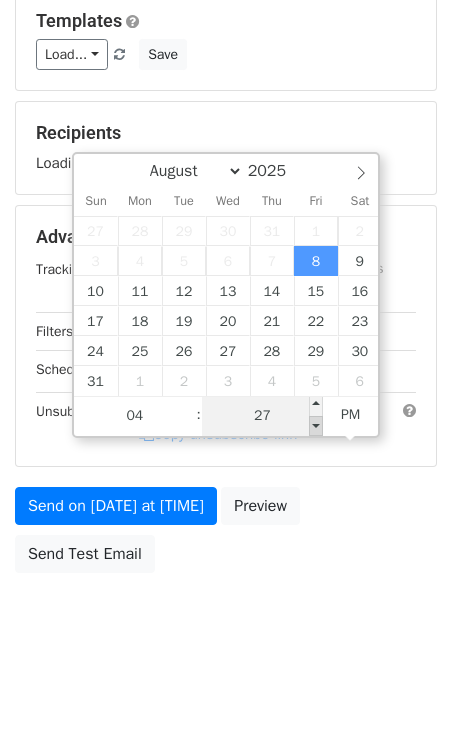 type on "2025-08-08 16:22" 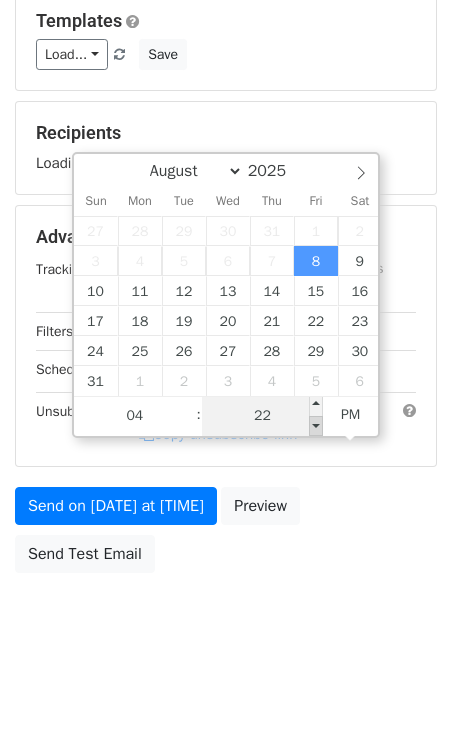 click at bounding box center (316, 426) 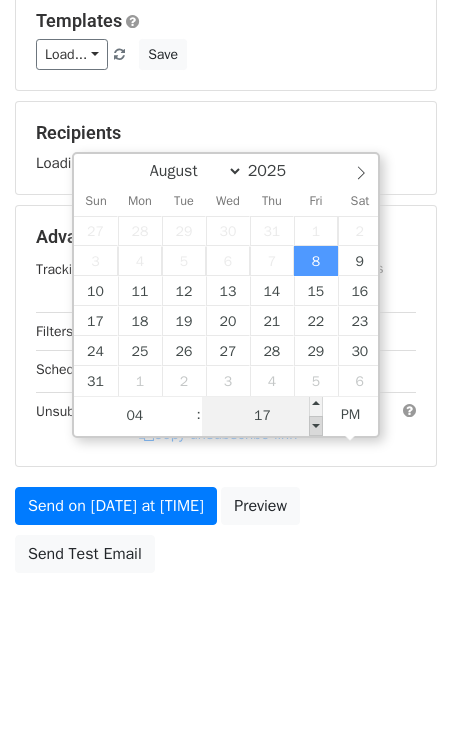 click at bounding box center (316, 426) 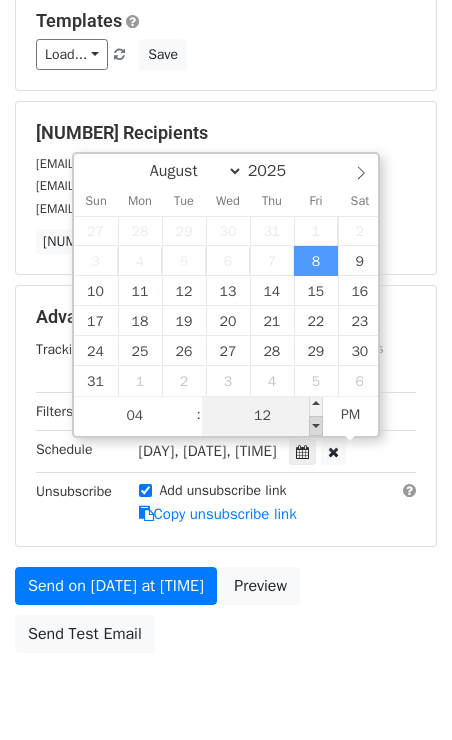 click at bounding box center (316, 426) 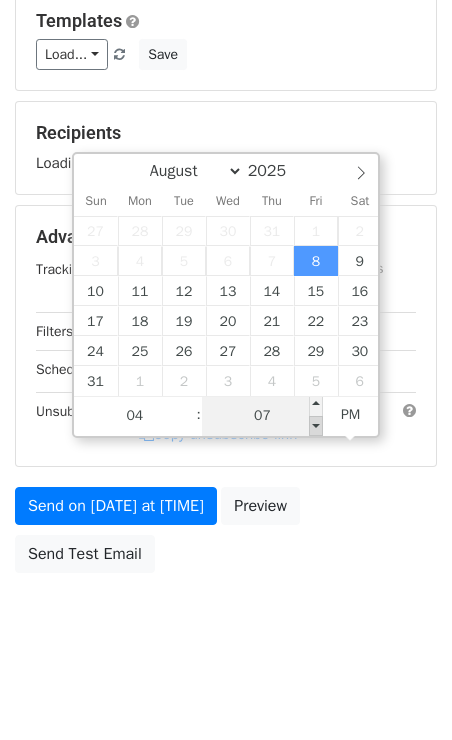 click at bounding box center (316, 426) 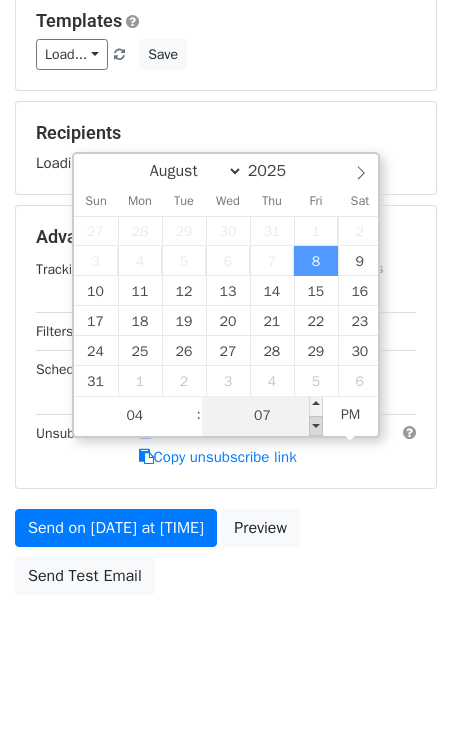 type on "2025-08-08 16:02" 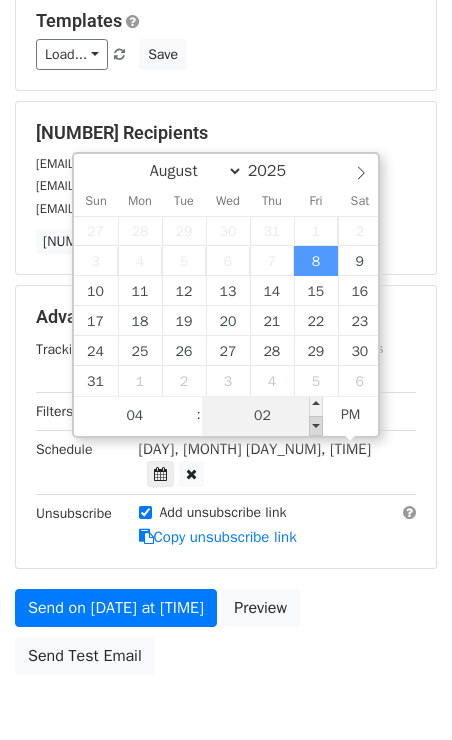 click at bounding box center [316, 426] 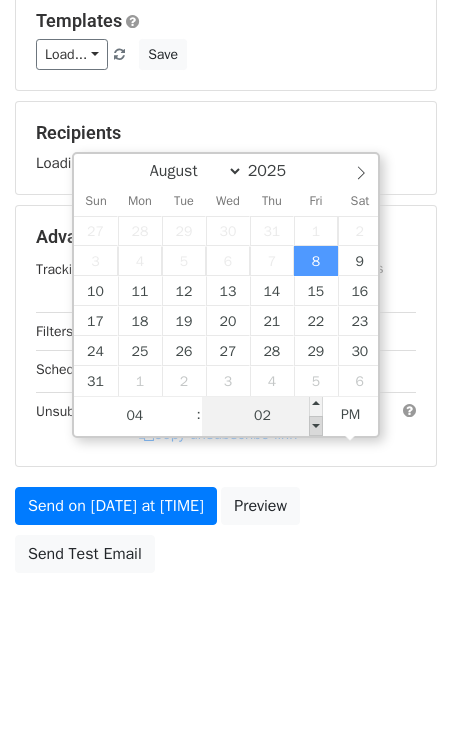 type on "2025-08-08 15:57" 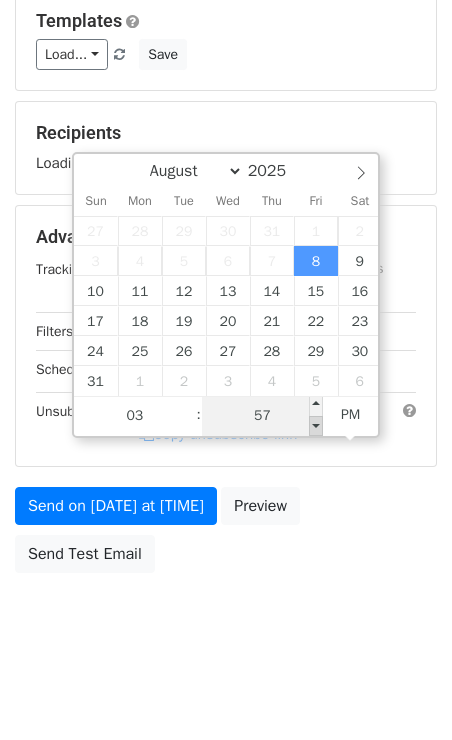 click at bounding box center [316, 426] 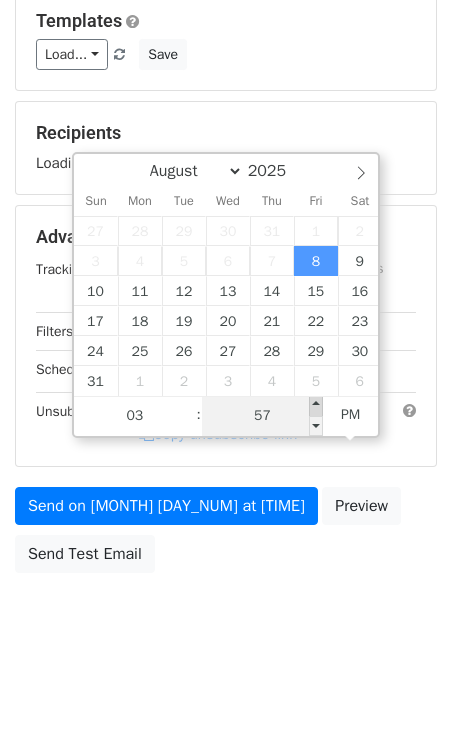 type on "2025-08-08 16:00" 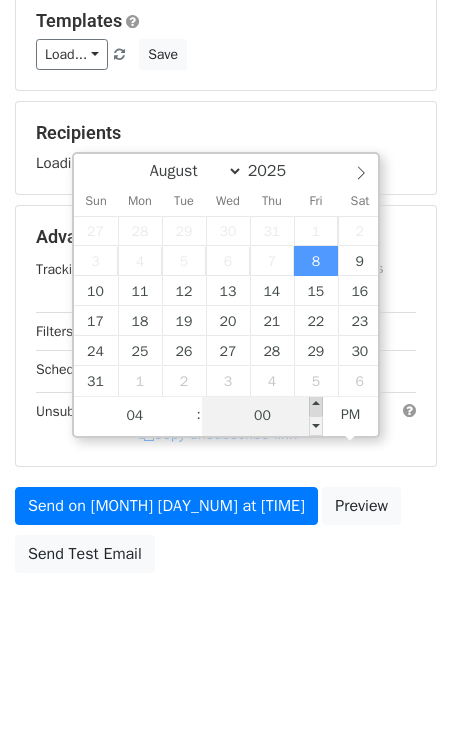 click at bounding box center [316, 406] 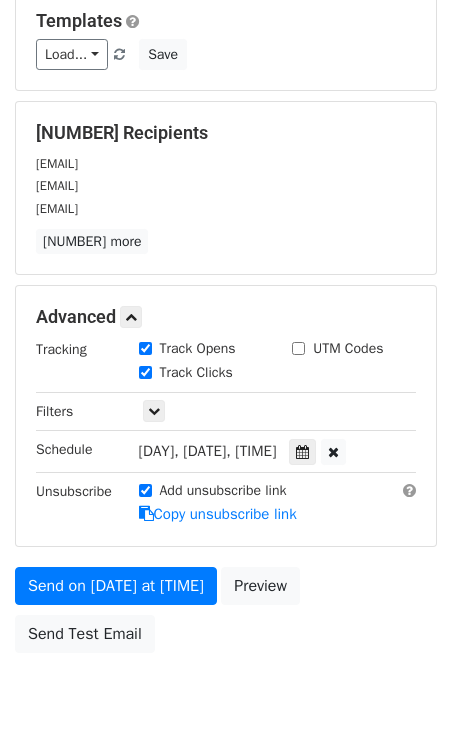 click on "Add unsubscribe link
Copy unsubscribe link" at bounding box center (278, 503) 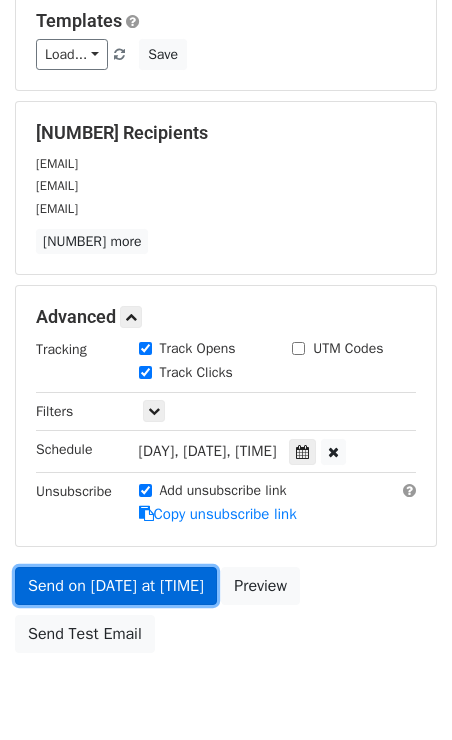 click on "Send on Aug 8 at 4:00pm" at bounding box center (116, 586) 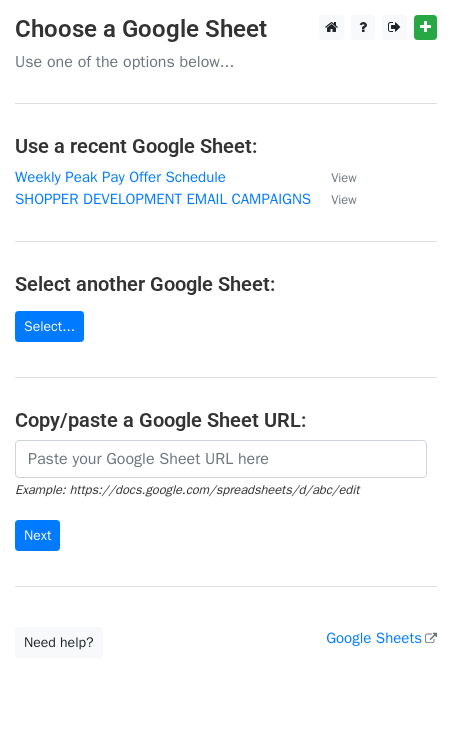 scroll, scrollTop: 0, scrollLeft: 0, axis: both 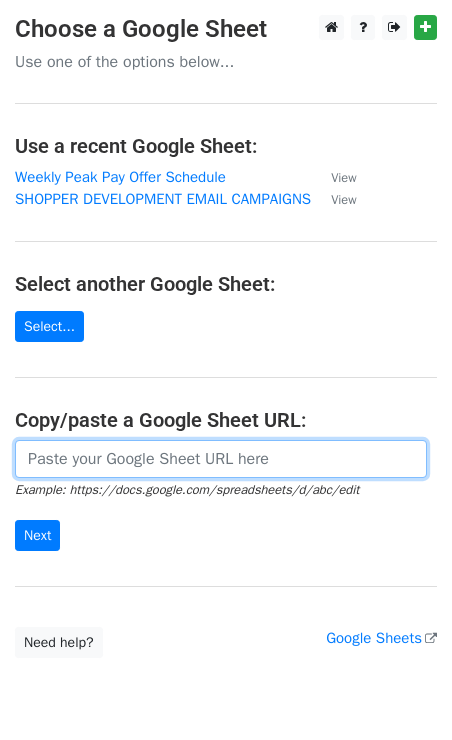 click at bounding box center (221, 459) 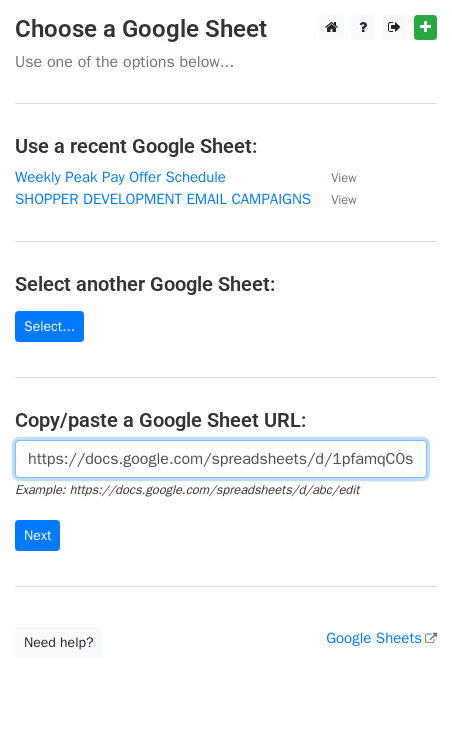 scroll, scrollTop: 0, scrollLeft: 596, axis: horizontal 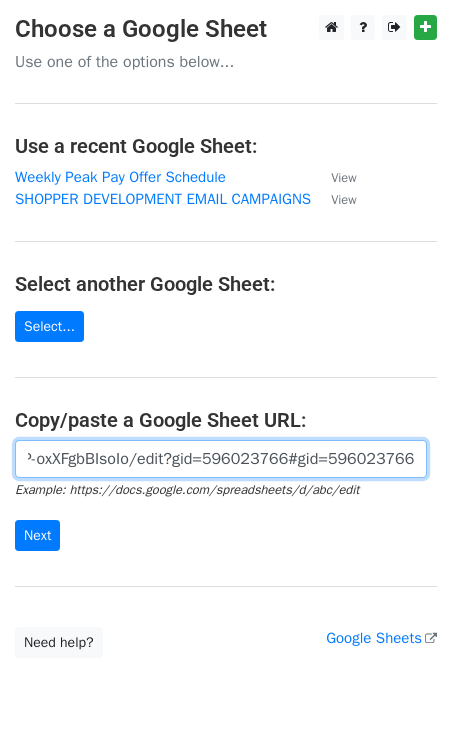 type on "https://docs.google.com/spreadsheets/d/1pfamqC0sqb6_oCOwbz5jLTMgVqFvBP-oxXFgbBIsoIo/edit?gid=596023766#gid=596023766" 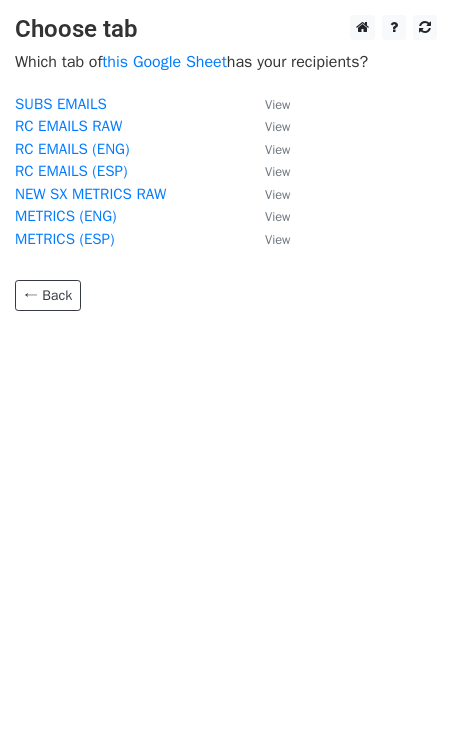 scroll, scrollTop: 0, scrollLeft: 0, axis: both 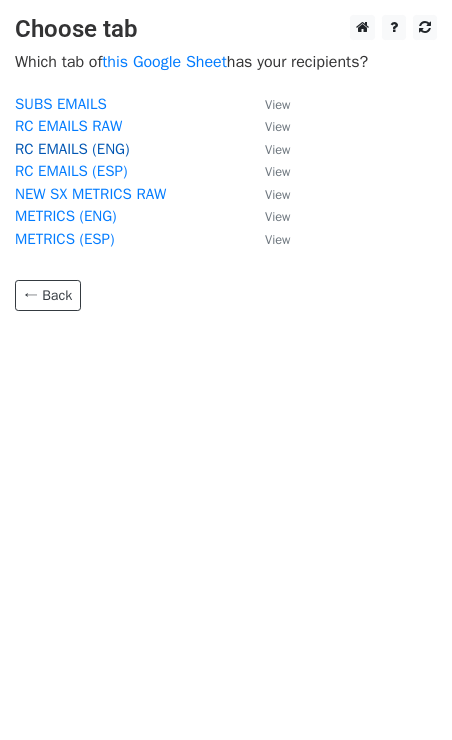 click on "RC EMAILS (ENG)" at bounding box center [72, 149] 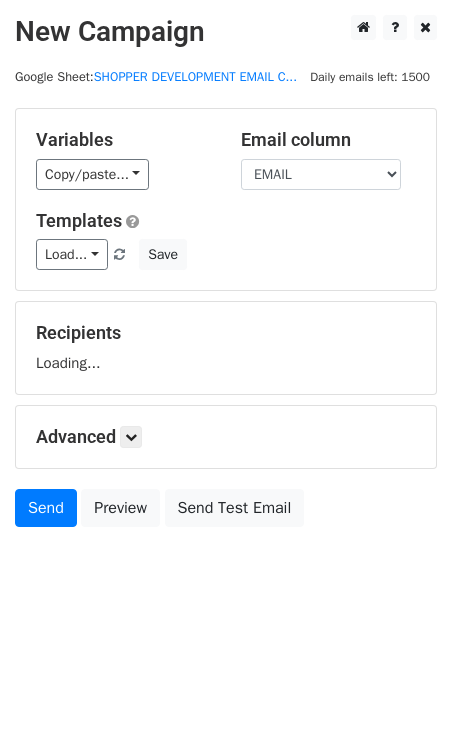 scroll, scrollTop: 0, scrollLeft: 0, axis: both 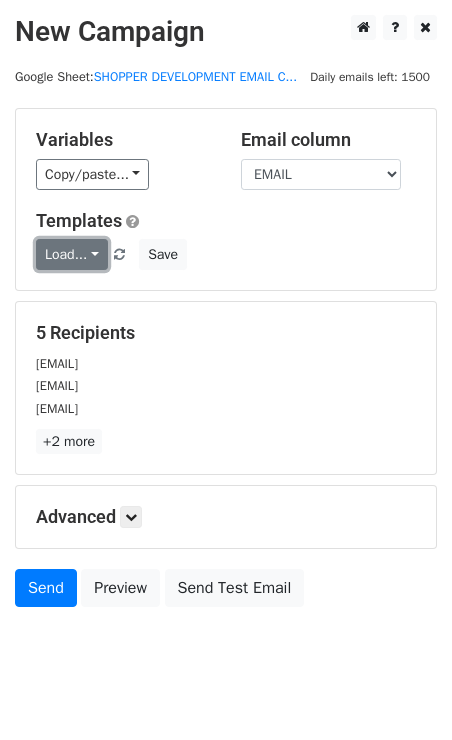 click on "Load..." at bounding box center (72, 254) 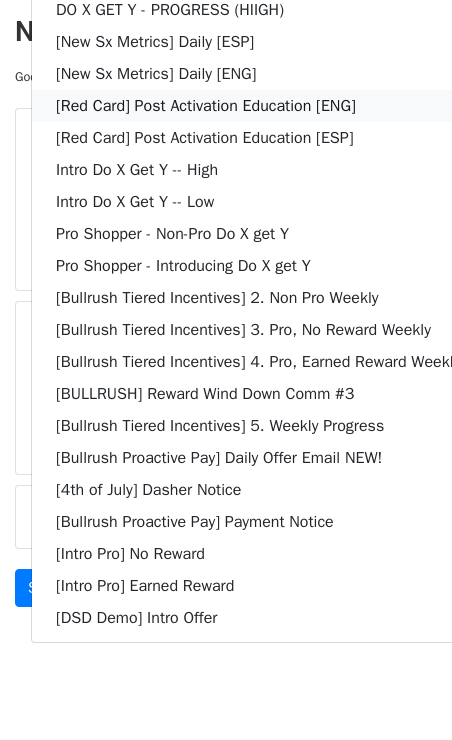 scroll, scrollTop: 59, scrollLeft: 0, axis: vertical 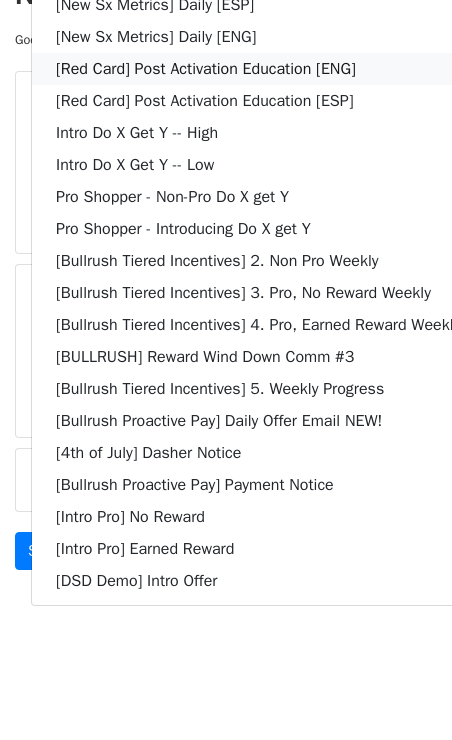 click on "[Red Card] Post Activation Education [ENG]" at bounding box center [258, 69] 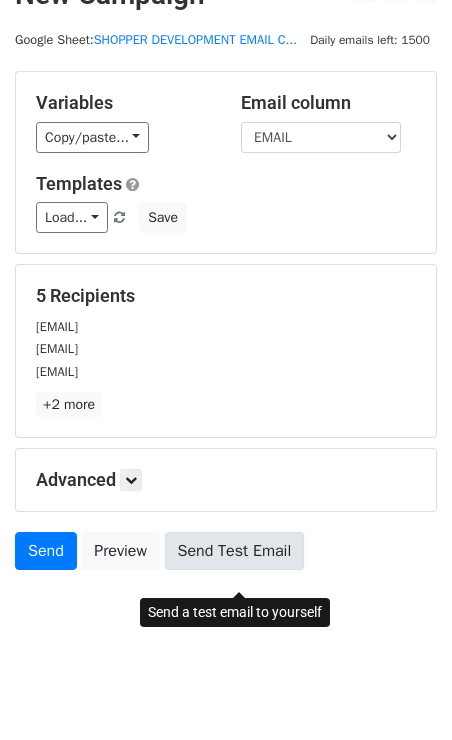 click on "Send Test Email" at bounding box center (235, 551) 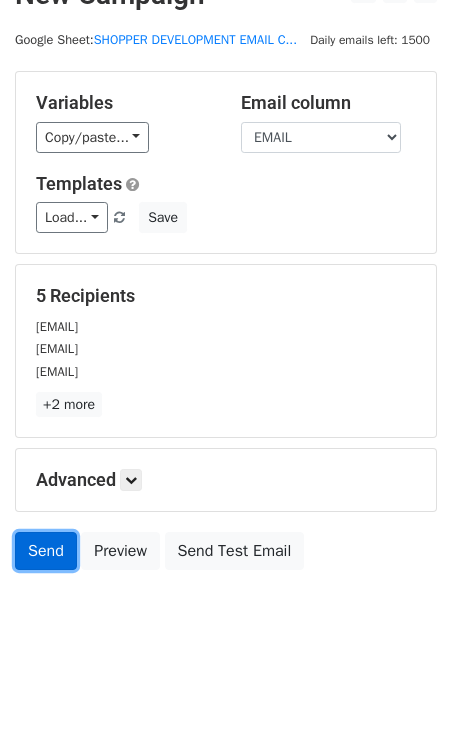 click on "Send" at bounding box center (46, 551) 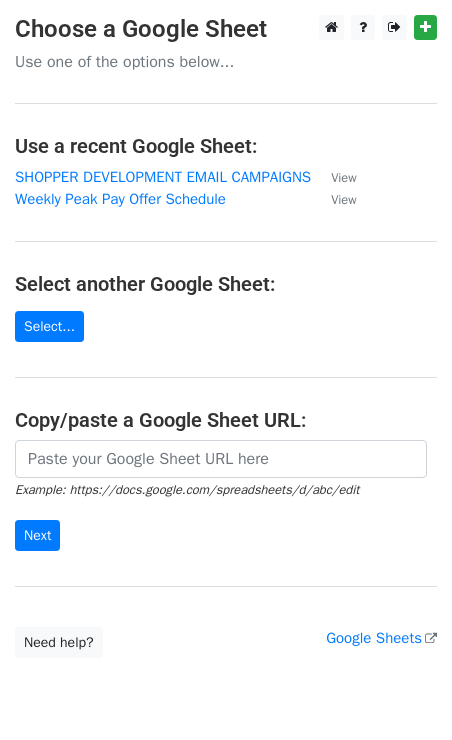 scroll, scrollTop: 0, scrollLeft: 0, axis: both 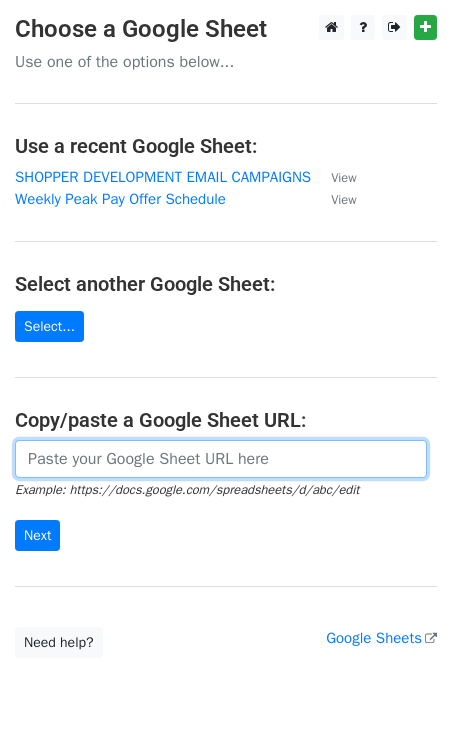 click at bounding box center (221, 459) 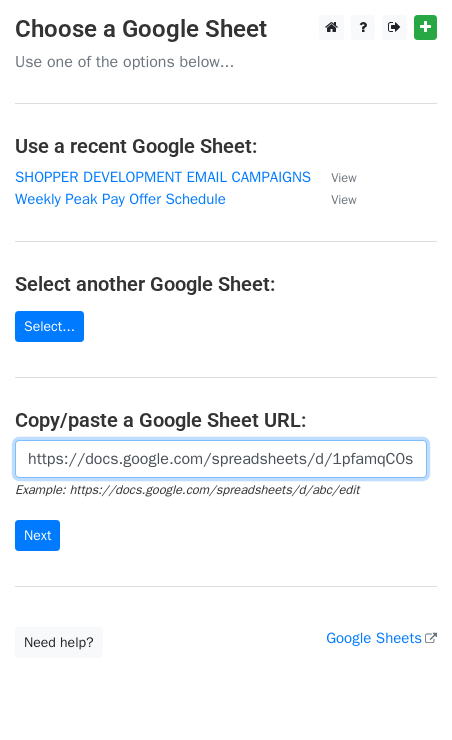scroll, scrollTop: 0, scrollLeft: 596, axis: horizontal 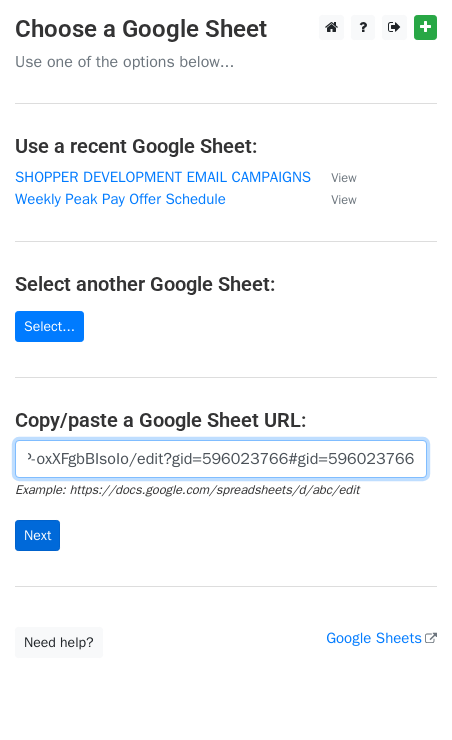 type on "https://docs.google.com/spreadsheets/d/1pfamqC0sqb6_oCOwbz5jLTMgVqFvBP-oxXFgbBIsoIo/edit?gid=596023766#gid=596023766" 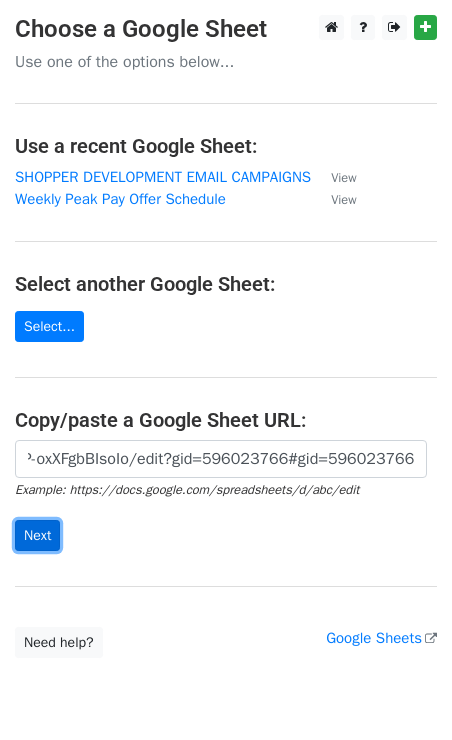 click on "Next" at bounding box center [37, 535] 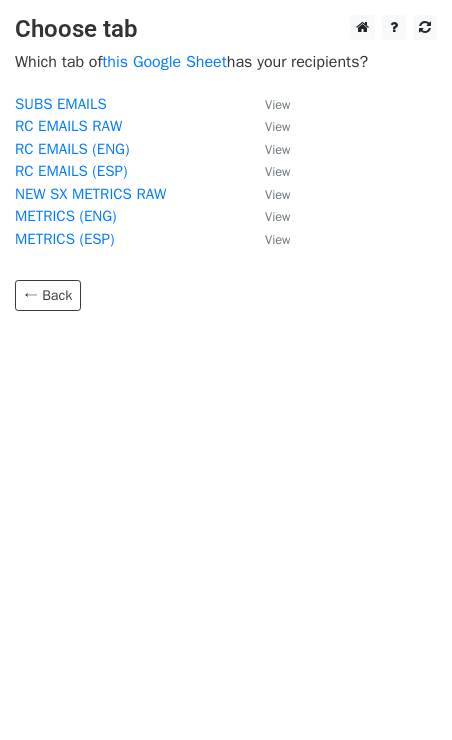 scroll, scrollTop: 0, scrollLeft: 0, axis: both 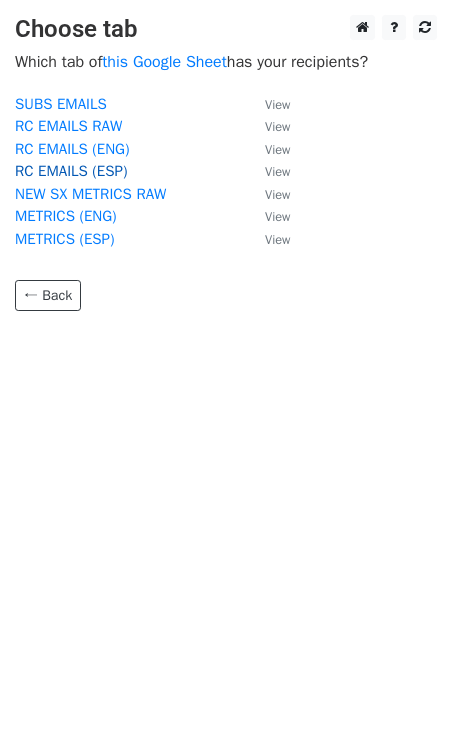 click on "RC EMAILS (ESP)" at bounding box center (71, 171) 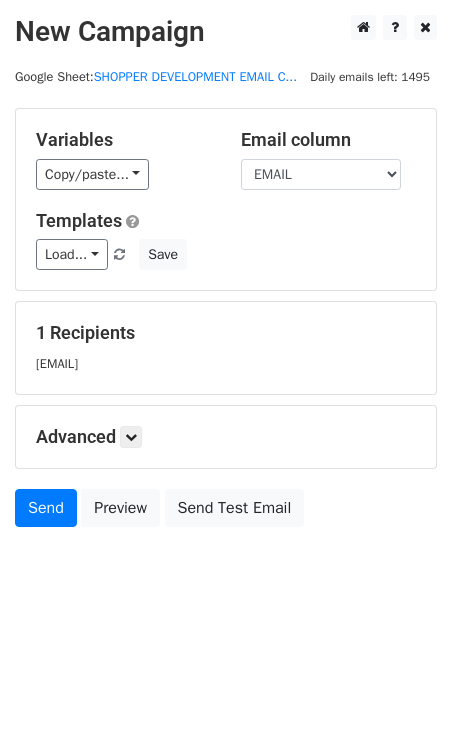 scroll, scrollTop: 0, scrollLeft: 0, axis: both 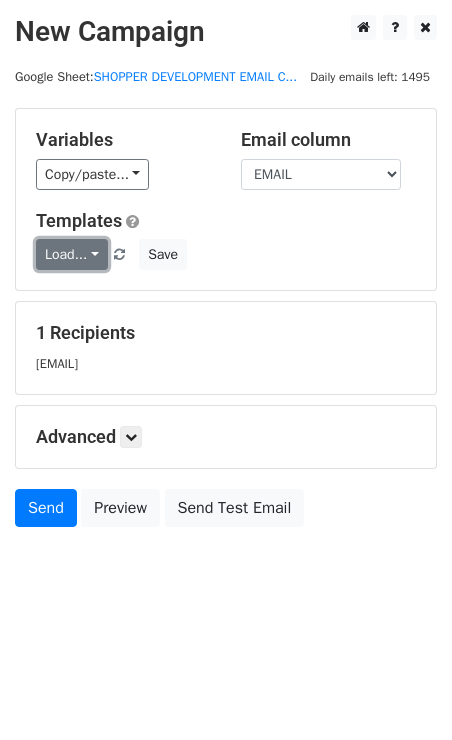 click on "Load..." at bounding box center [72, 254] 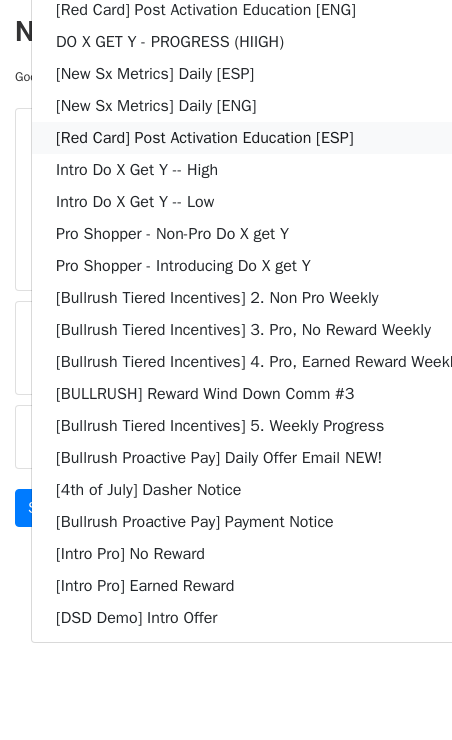 click on "[Red Card] Post Activation Education [ESP]" at bounding box center (258, 138) 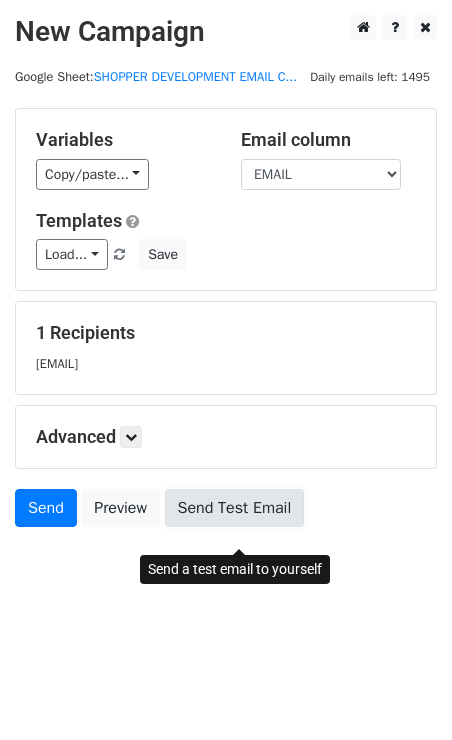 click on "Send Test Email" at bounding box center [235, 508] 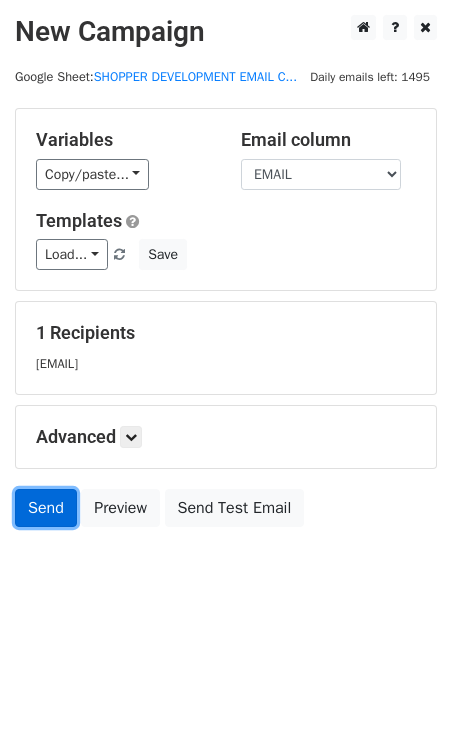 click on "Send" at bounding box center [46, 508] 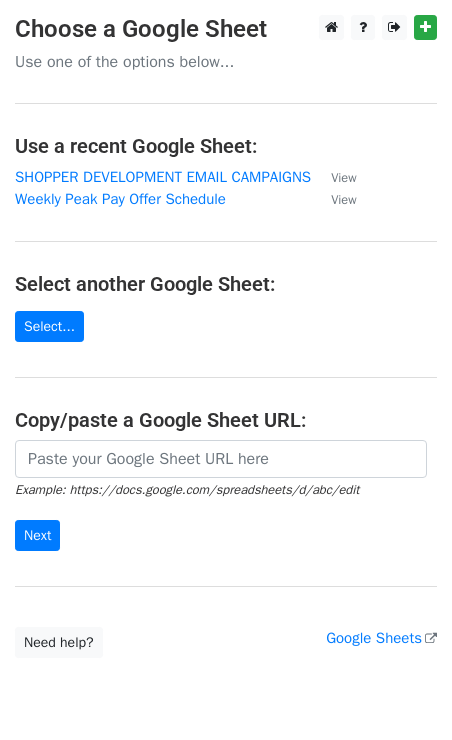 scroll, scrollTop: 0, scrollLeft: 0, axis: both 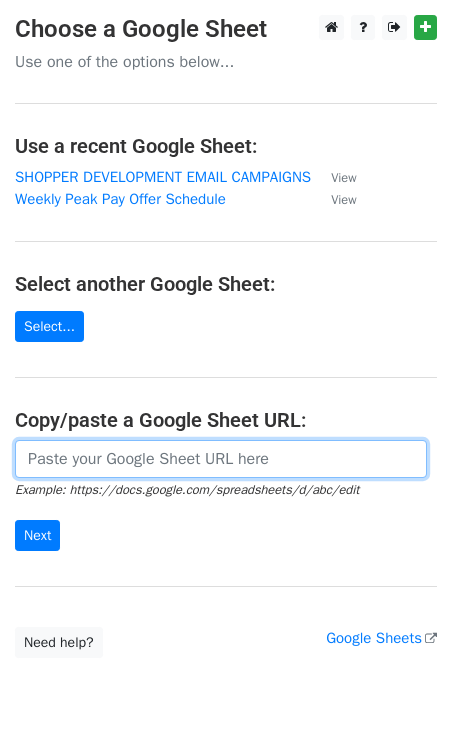 click at bounding box center (221, 459) 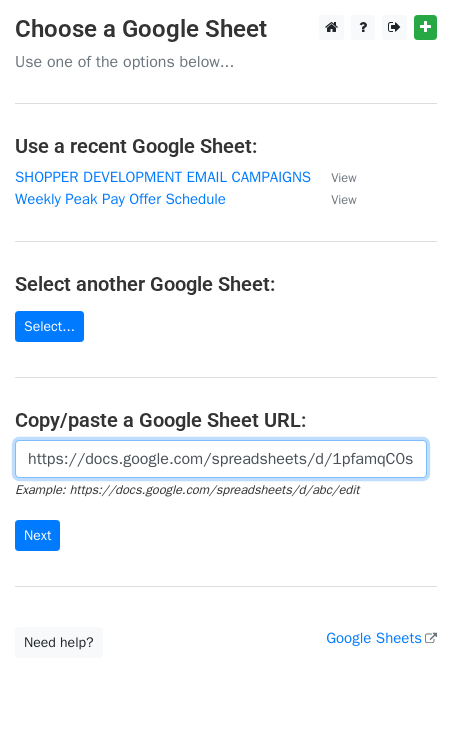 scroll, scrollTop: 0, scrollLeft: 606, axis: horizontal 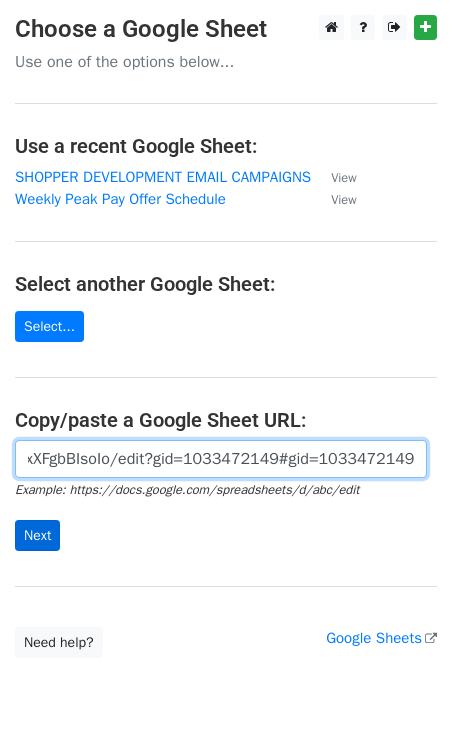 type on "https://docs.google.com/spreadsheets/d/1pfamqC0sqb6_oCOwbz5jLTMgVqFvBP-oxXFgbBIsoIo/edit?gid=1033472149#gid=1033472149" 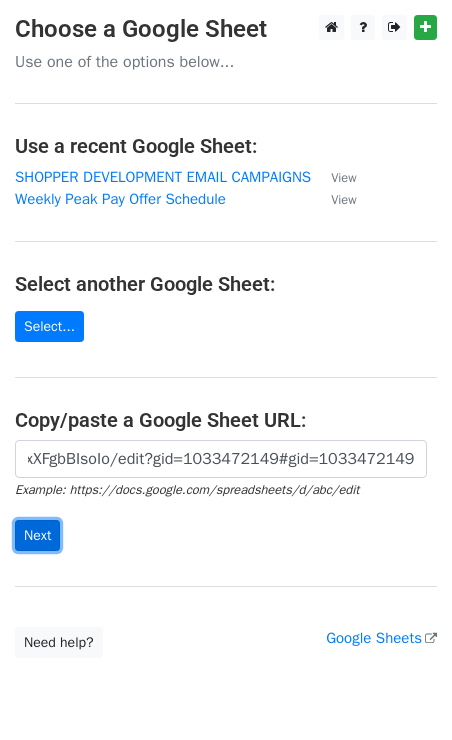 click on "Next" at bounding box center (37, 535) 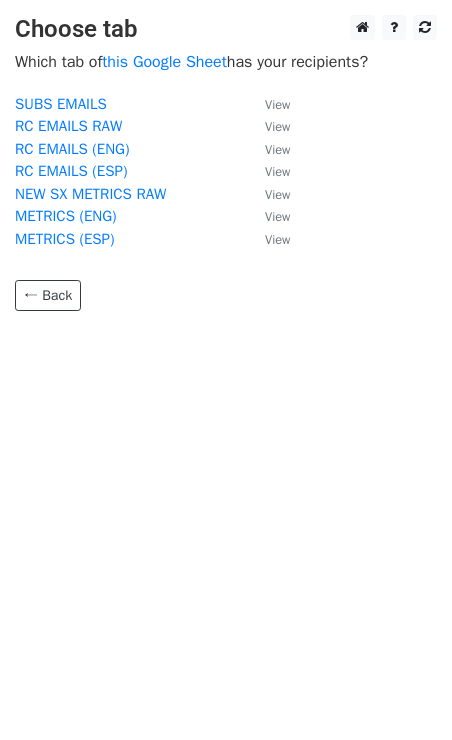 scroll, scrollTop: 0, scrollLeft: 0, axis: both 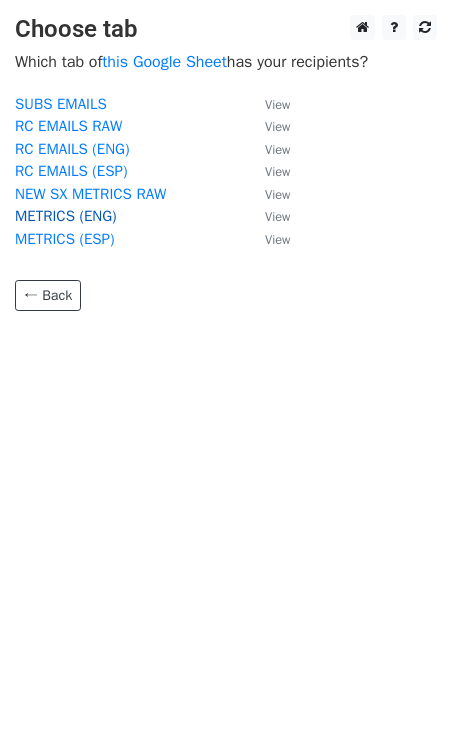 click on "METRICS (ENG)" at bounding box center (66, 216) 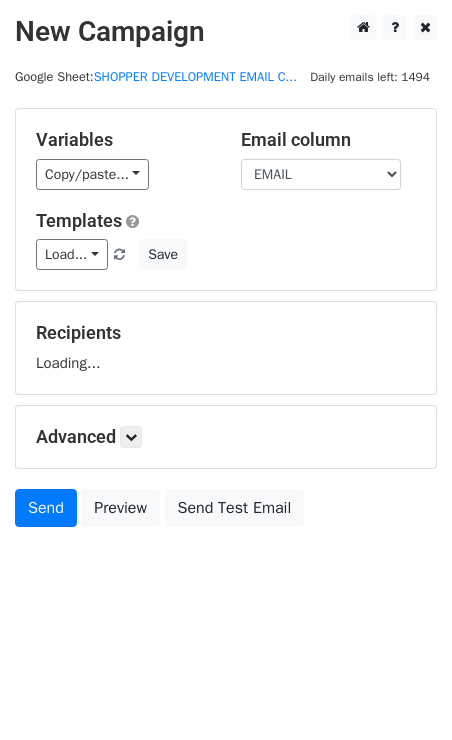 scroll, scrollTop: 0, scrollLeft: 0, axis: both 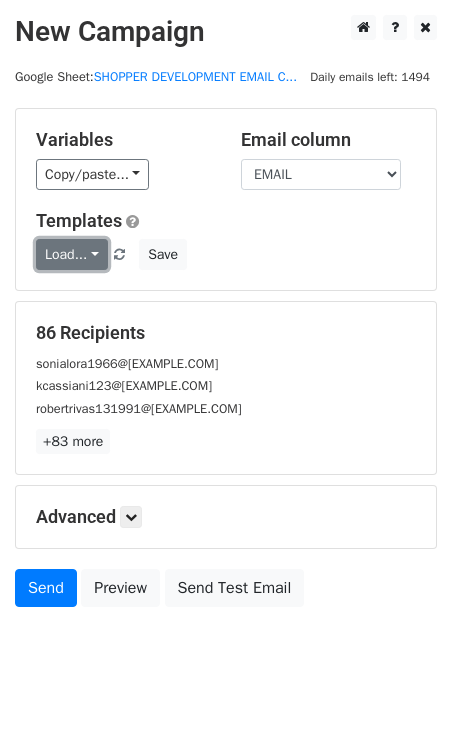 click on "Load..." at bounding box center [72, 254] 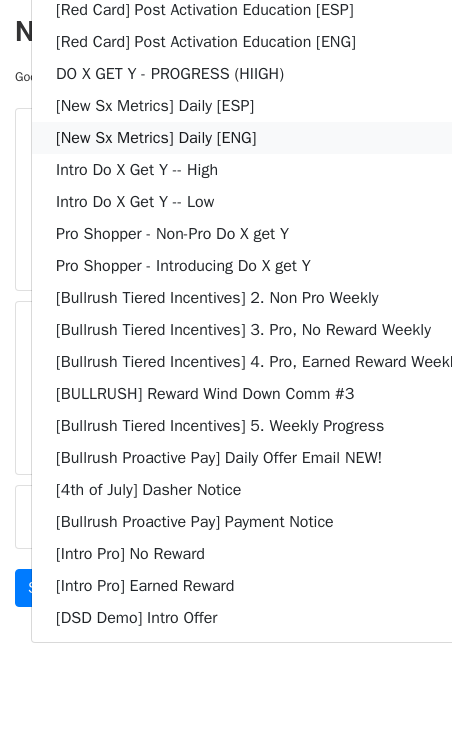 click on "[New Sx Metrics] Daily [ENG]" at bounding box center (258, 138) 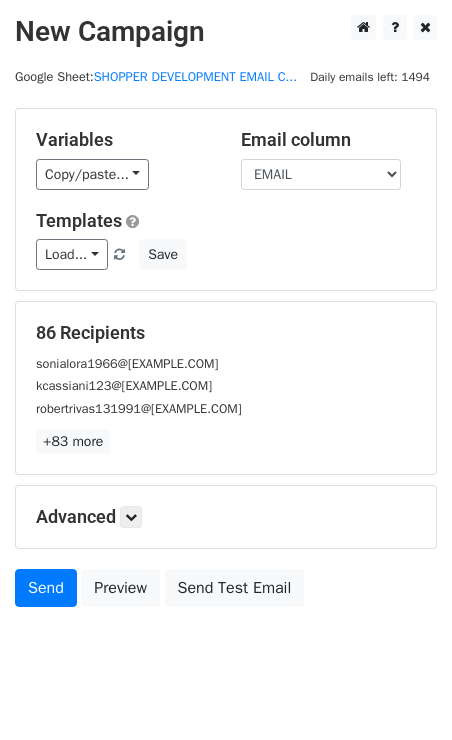 scroll, scrollTop: 59, scrollLeft: 0, axis: vertical 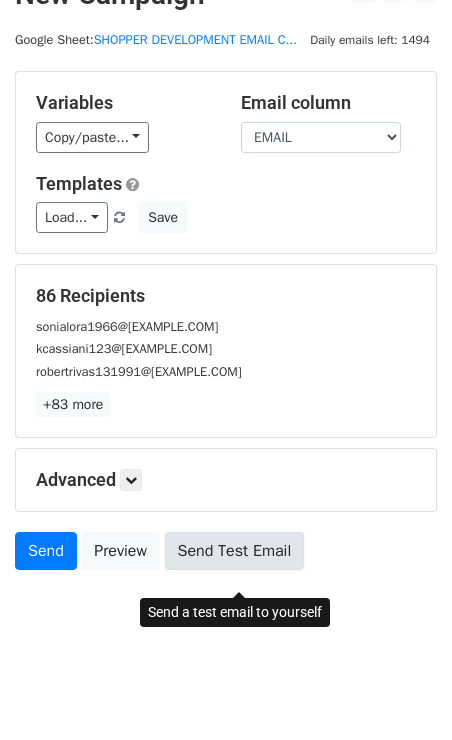 click on "Send Test Email" at bounding box center (235, 551) 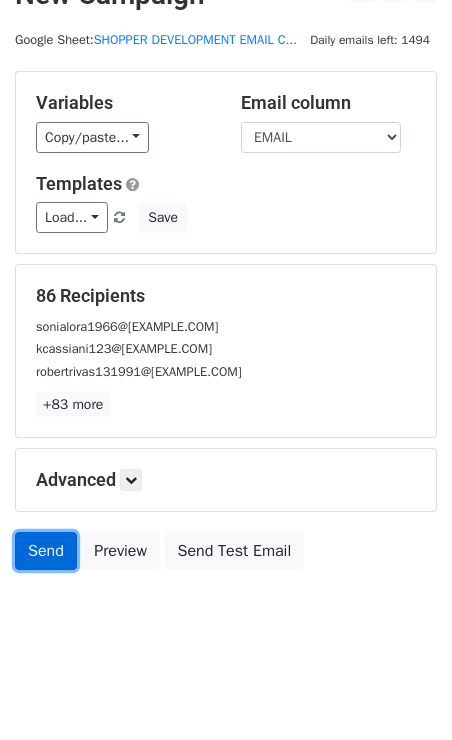 click on "Send" at bounding box center (46, 551) 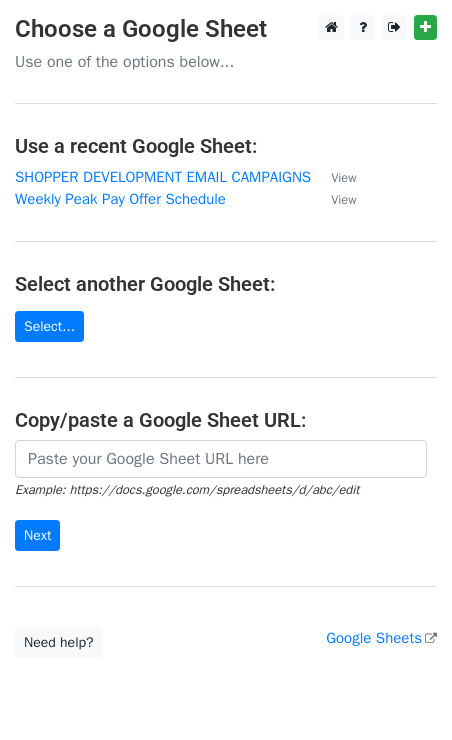 scroll, scrollTop: 0, scrollLeft: 0, axis: both 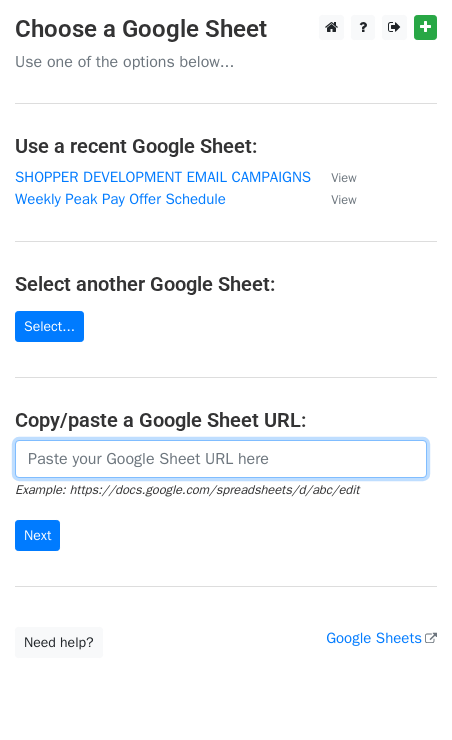 click at bounding box center (221, 459) 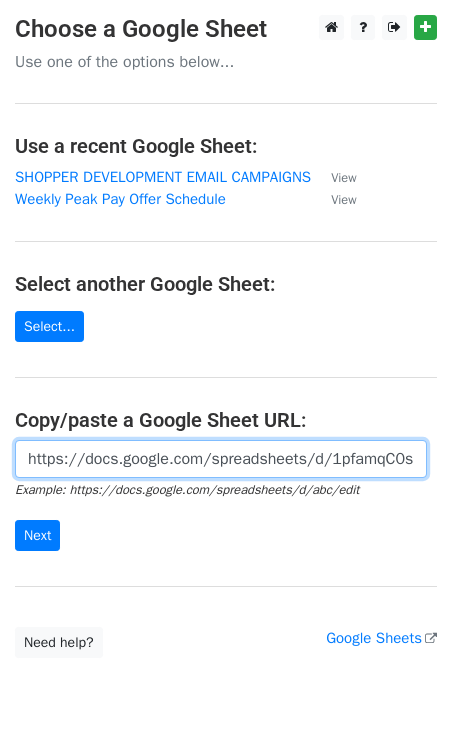 scroll, scrollTop: 0, scrollLeft: 606, axis: horizontal 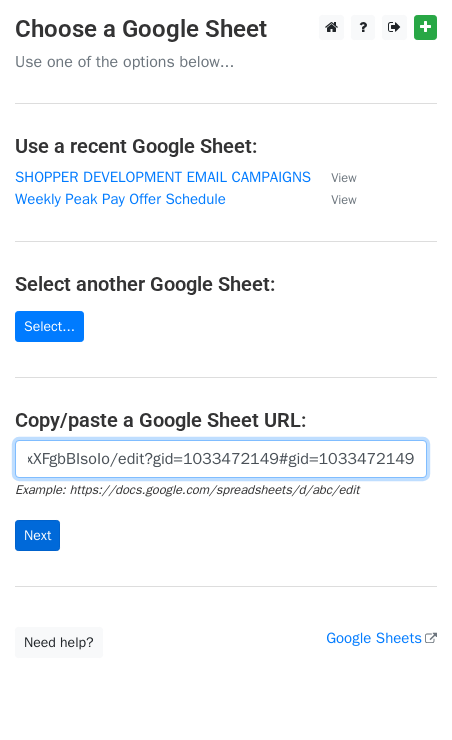 type on "https://docs.google.com/spreadsheets/d/1pfamqC0sqb6_oCOwbz5jLTMgVqFvBP-oxXFgbBIsoIo/edit?gid=1033472149#gid=1033472149" 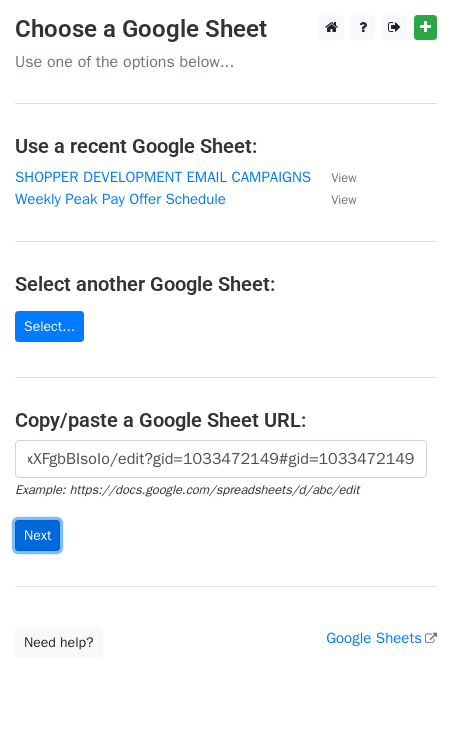 scroll, scrollTop: 0, scrollLeft: 0, axis: both 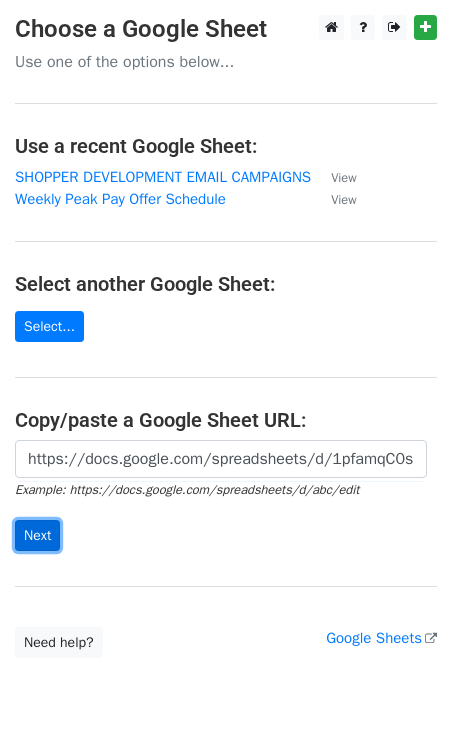 click on "Next" at bounding box center [37, 535] 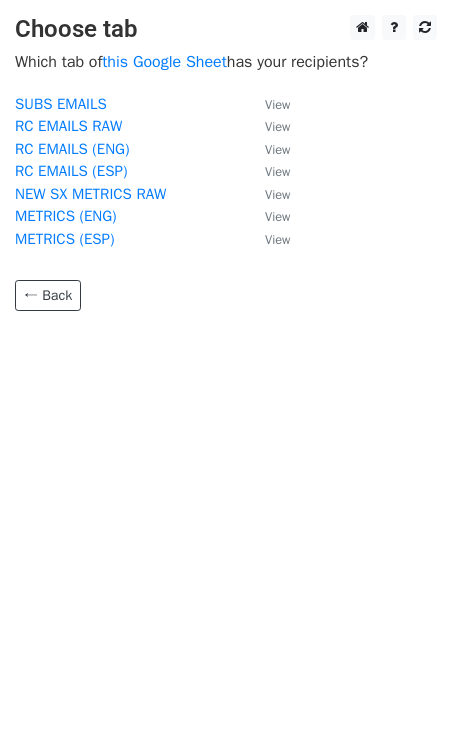 scroll, scrollTop: 0, scrollLeft: 0, axis: both 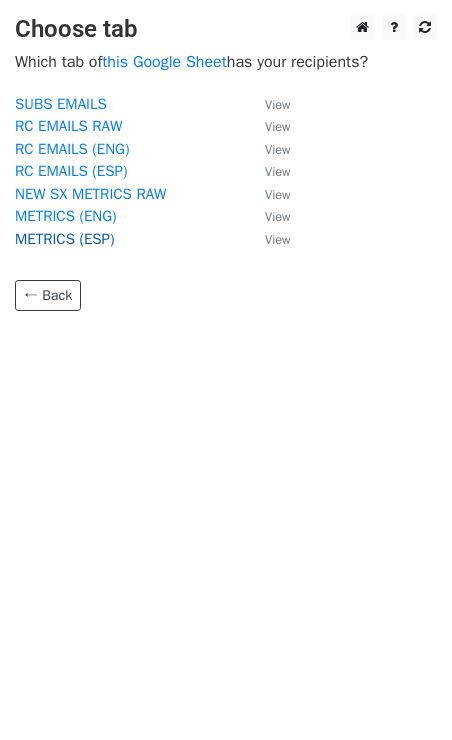 click on "METRICS (ESP)" at bounding box center (65, 239) 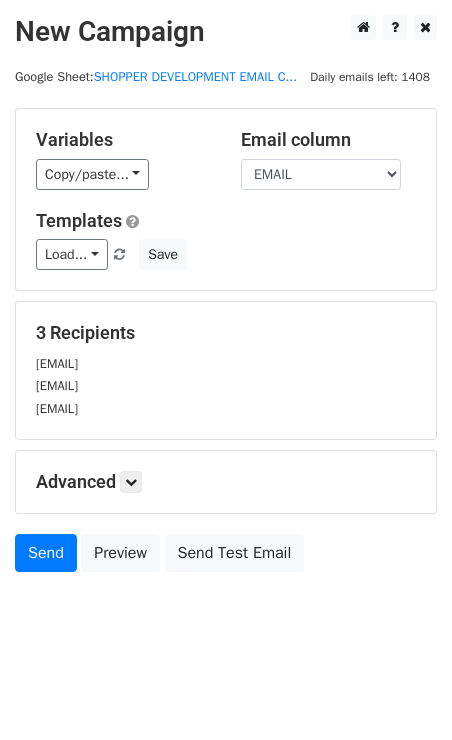 scroll, scrollTop: 0, scrollLeft: 0, axis: both 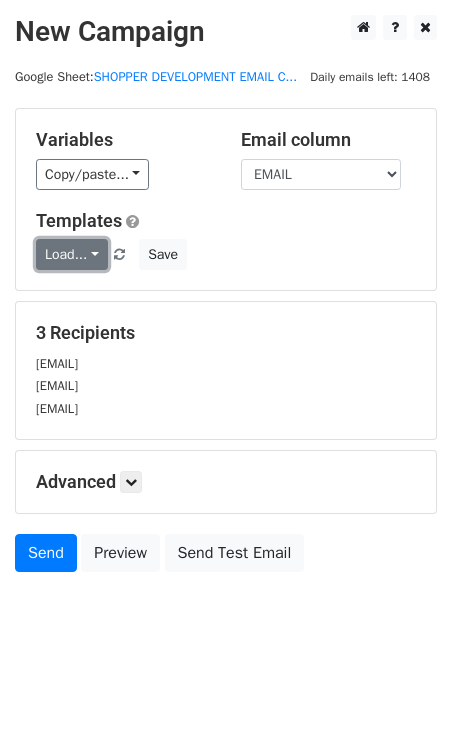 click on "Load..." at bounding box center [72, 254] 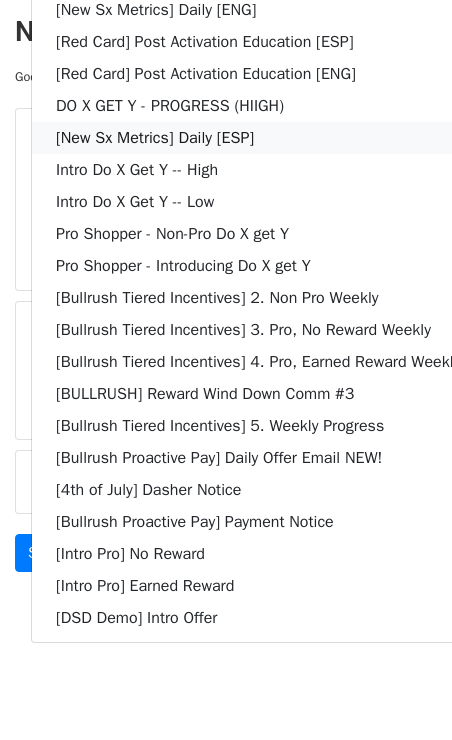 click on "[New Sx Metrics] Daily [ESP]" at bounding box center (258, 138) 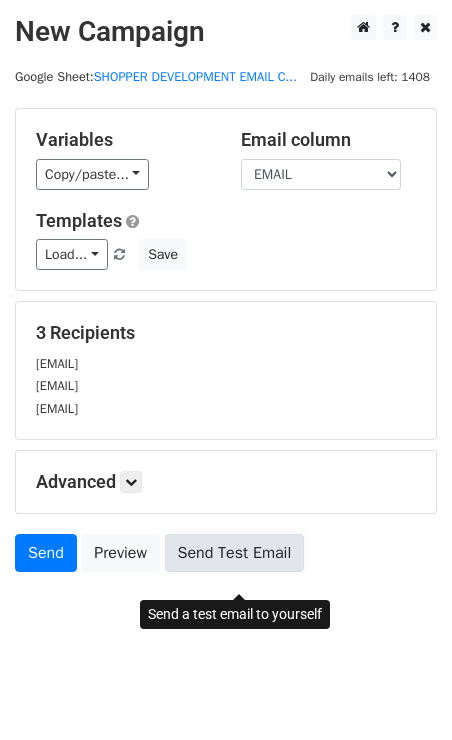 click on "Send Test Email" at bounding box center [235, 553] 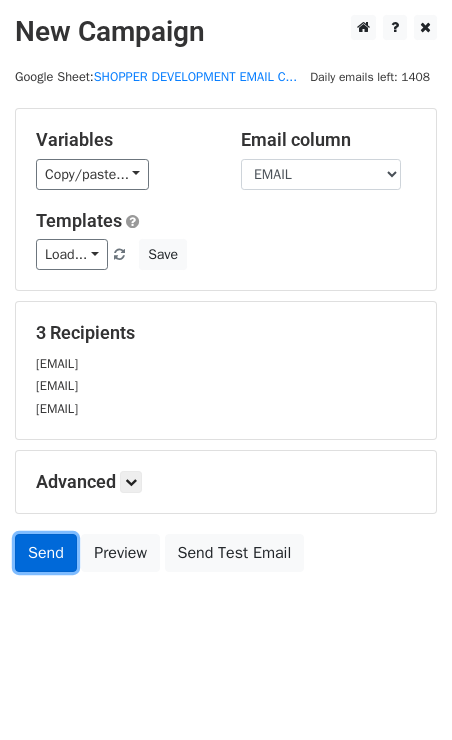 click on "Send" at bounding box center (46, 553) 